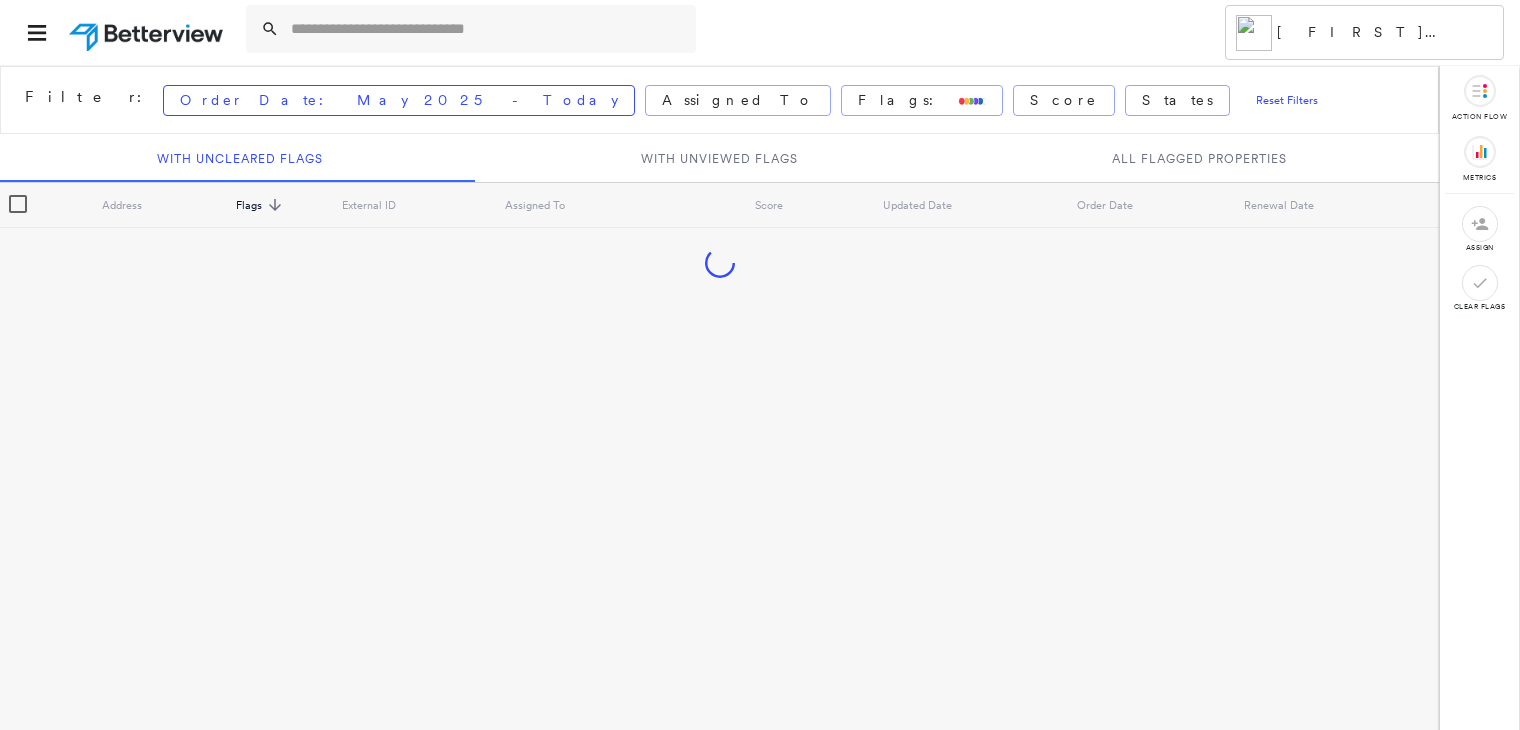 scroll, scrollTop: 0, scrollLeft: 0, axis: both 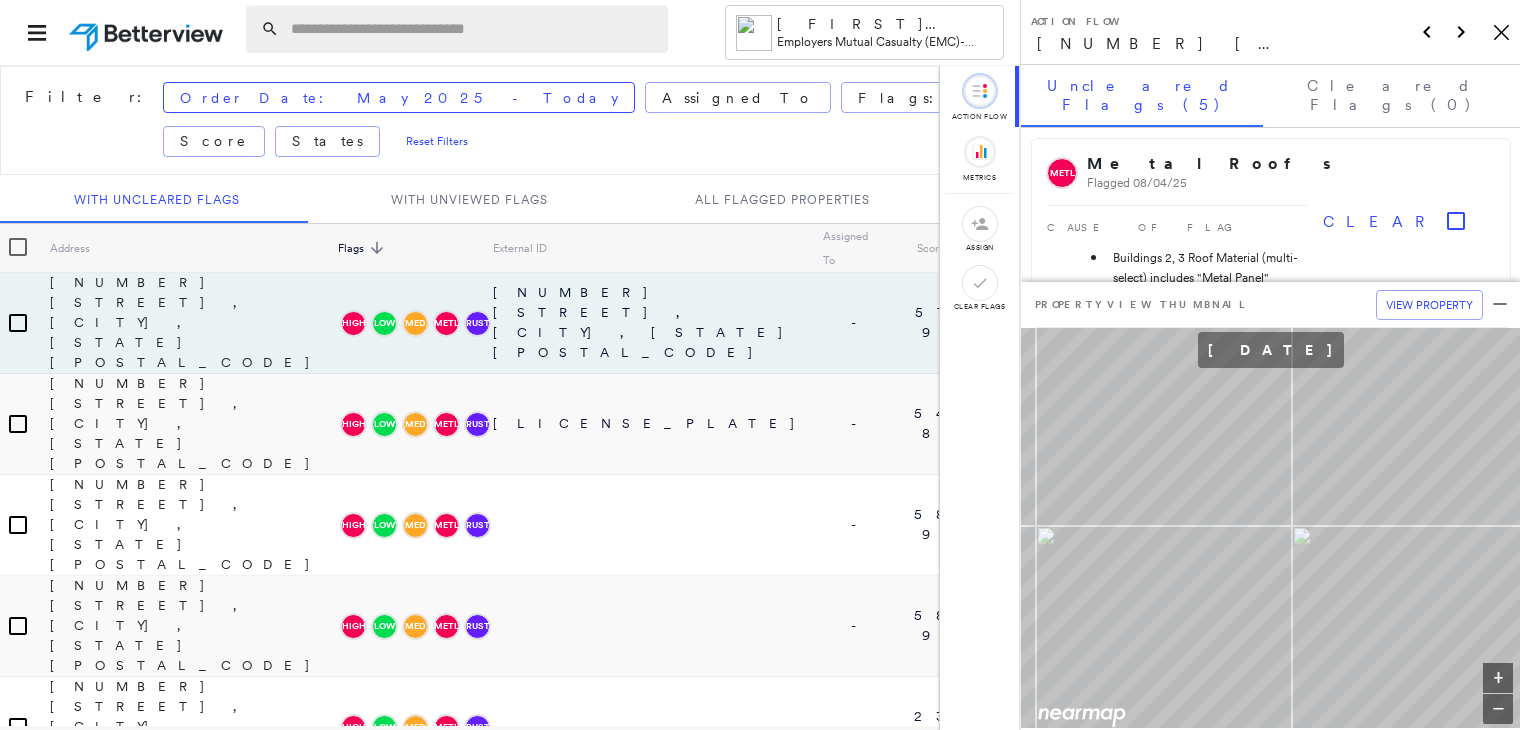 click at bounding box center (473, 29) 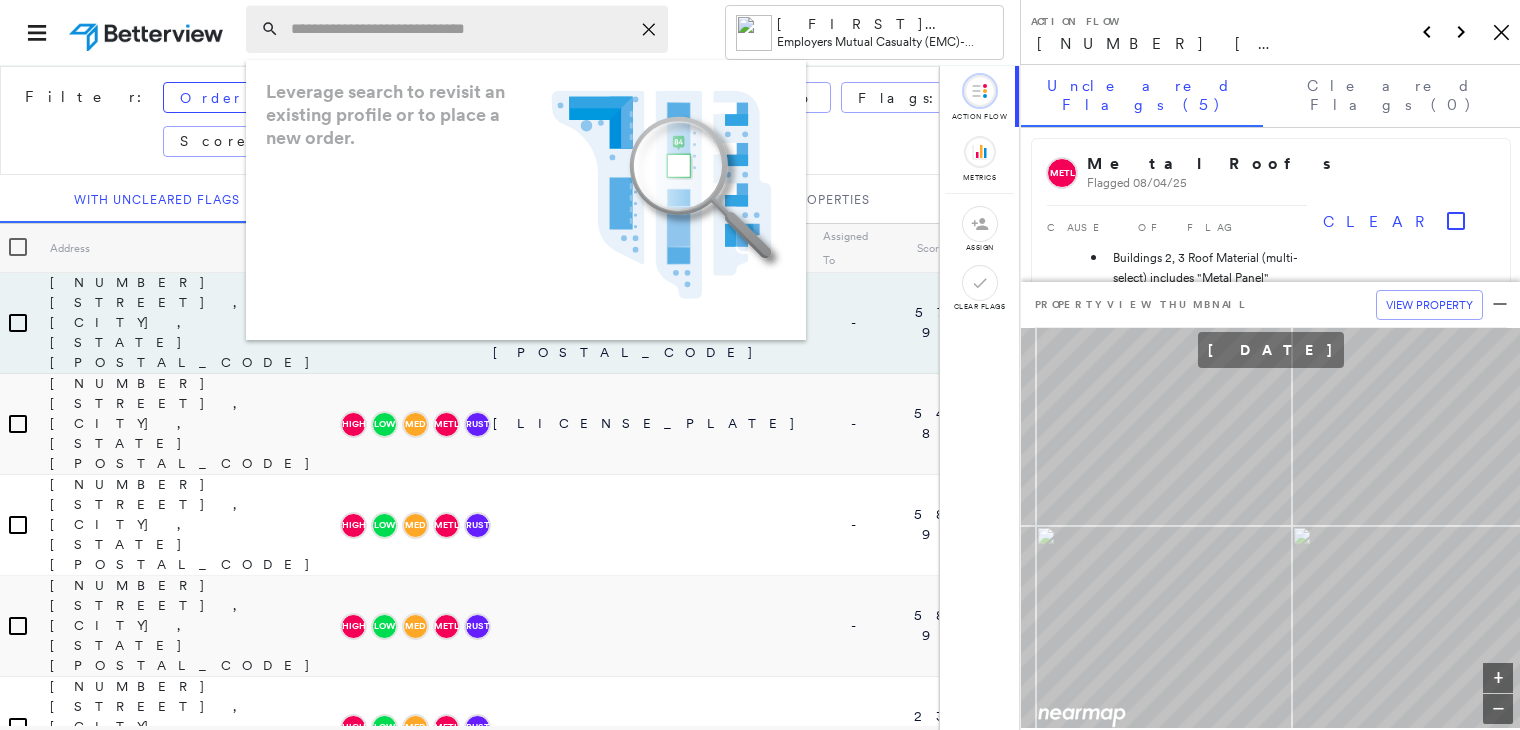 paste on "**********" 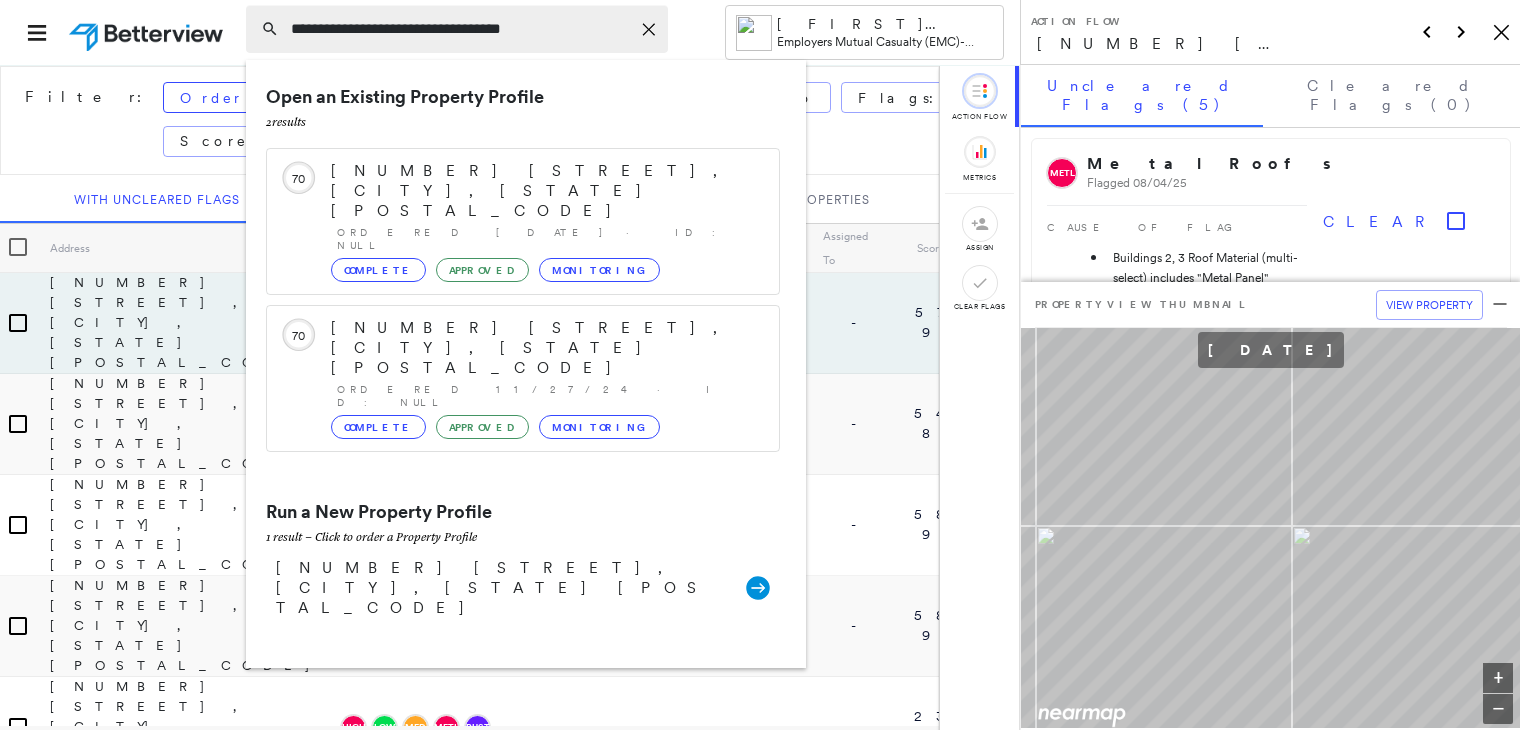 type on "**********" 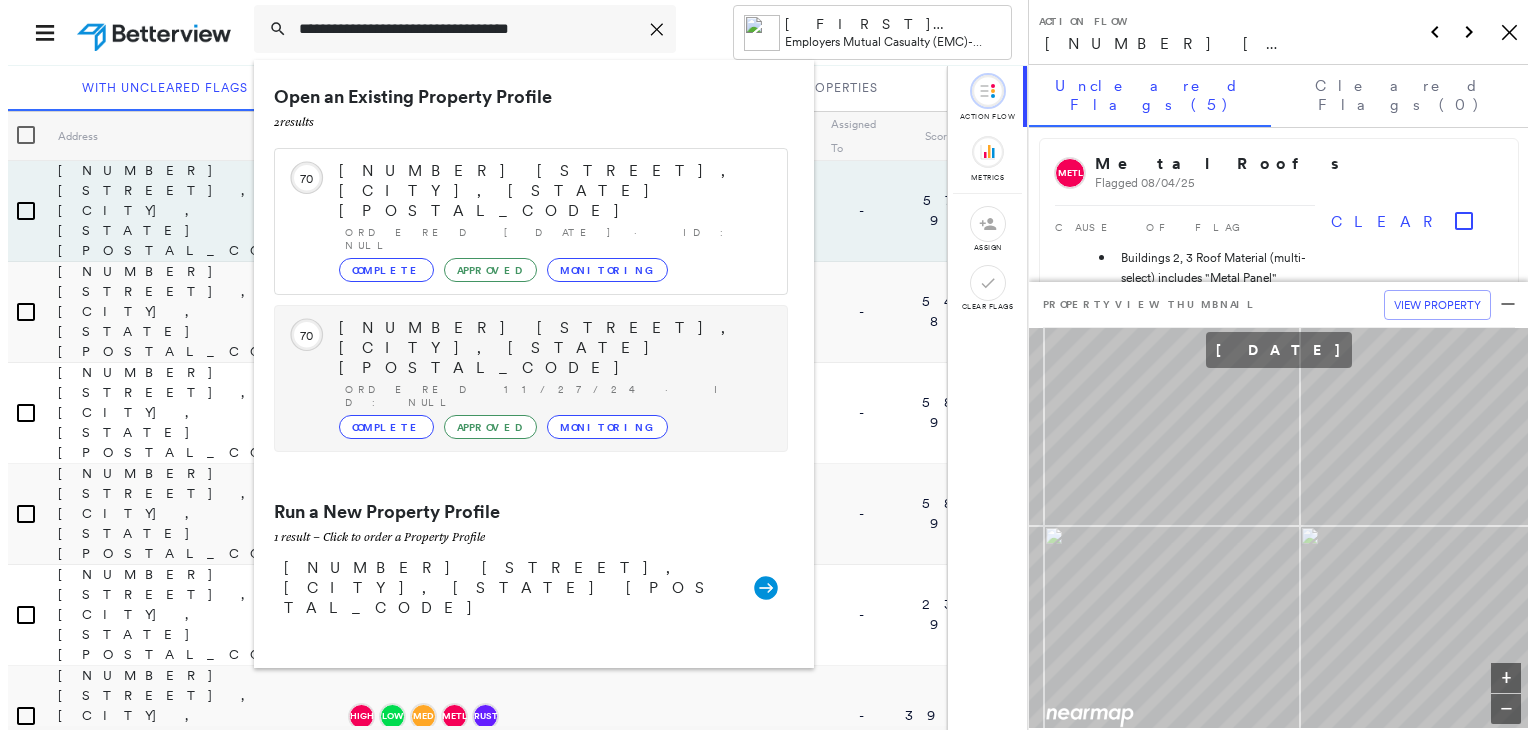 scroll, scrollTop: 100, scrollLeft: 0, axis: vertical 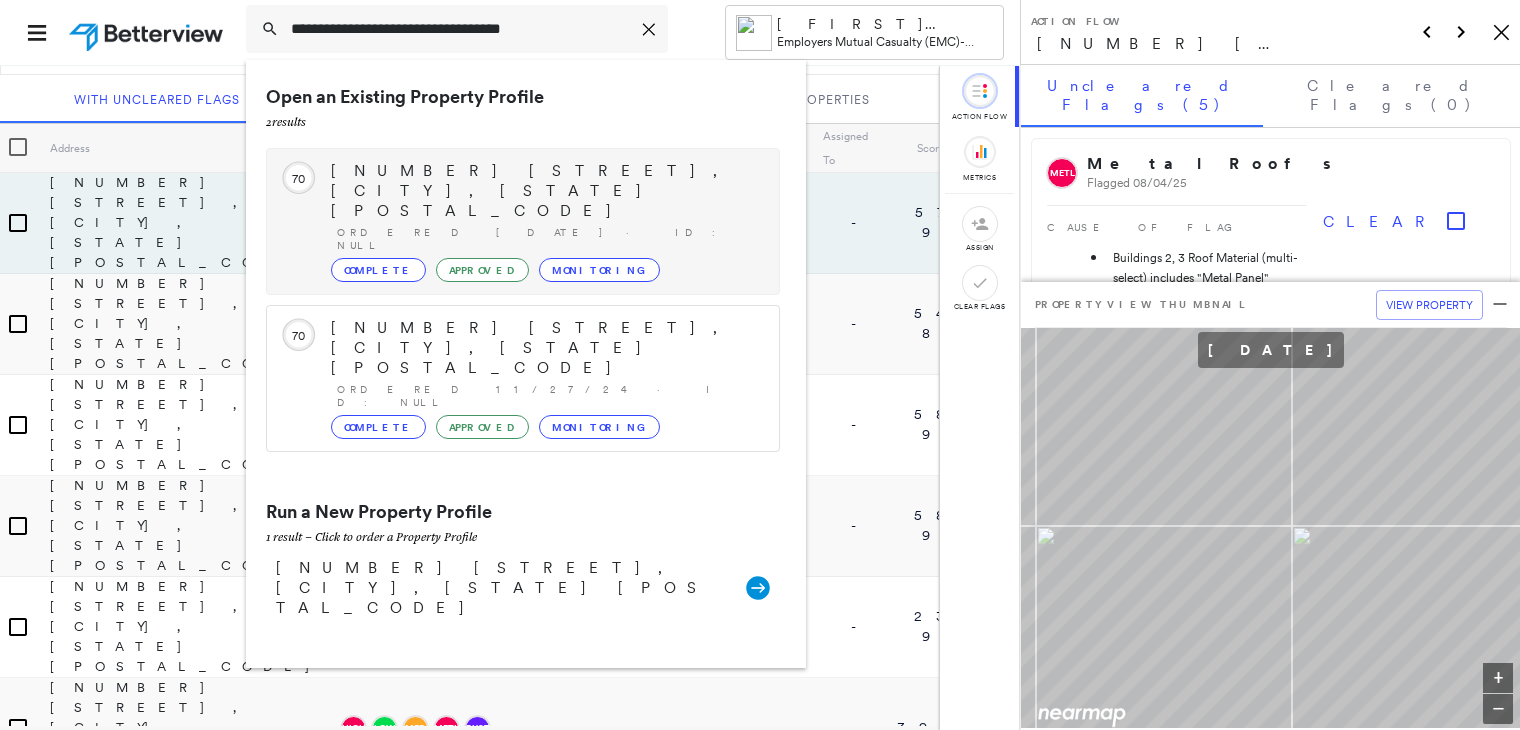 click on "[NUMBER] [STREET], [CITY], [STATE] [POSTAL_CODE] Ordered [DATE] · ID: null Complete Approved Monitoring" at bounding box center [545, 221] 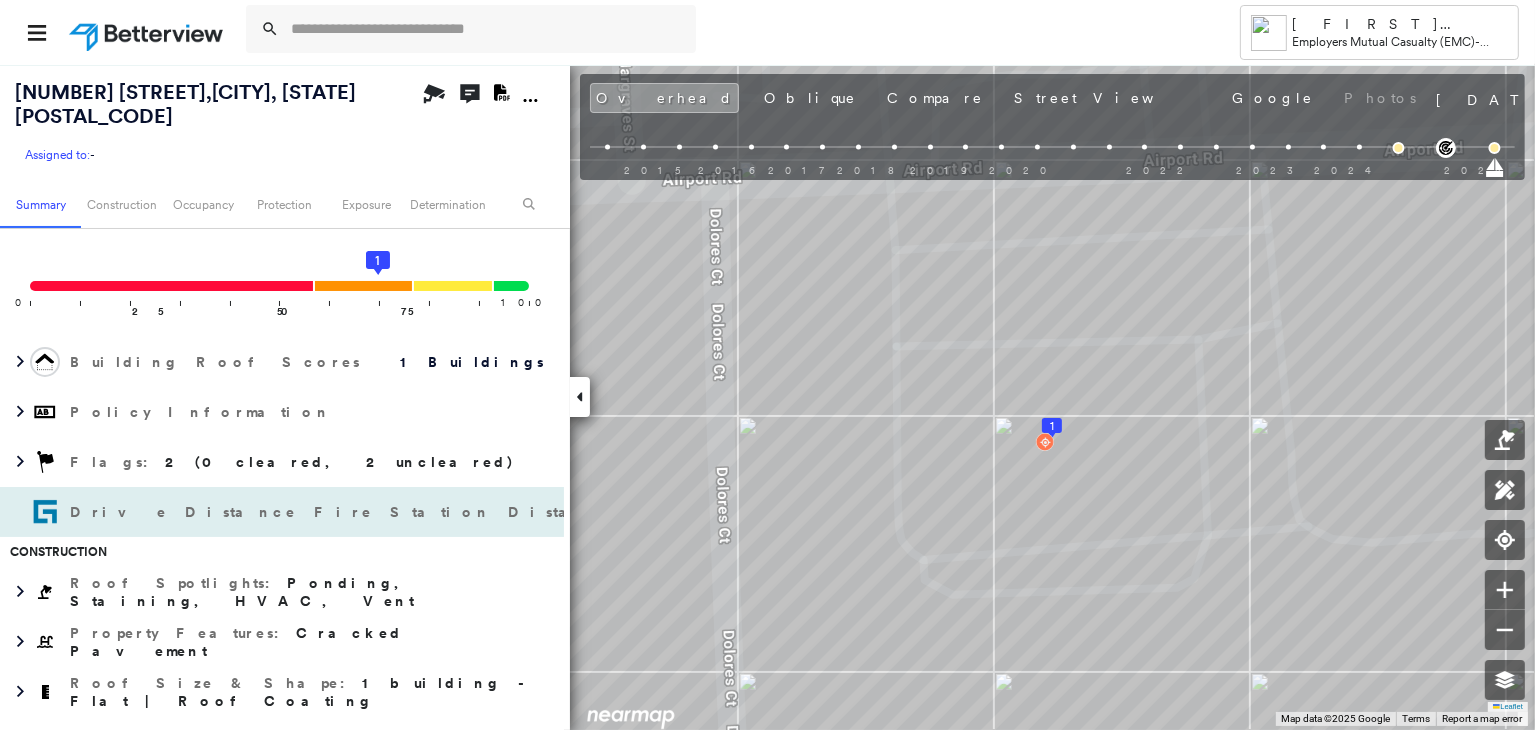 scroll, scrollTop: 0, scrollLeft: 0, axis: both 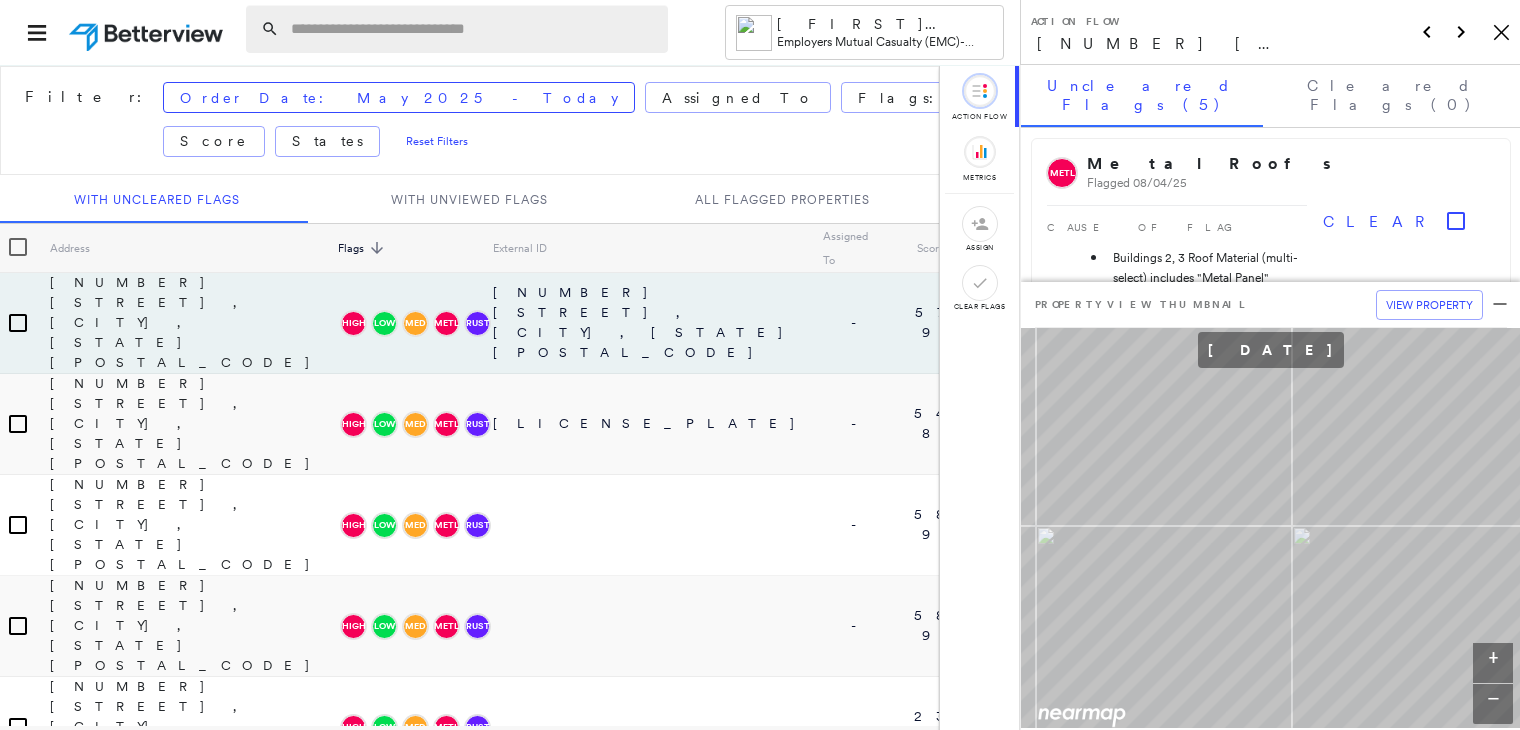 click at bounding box center [473, 29] 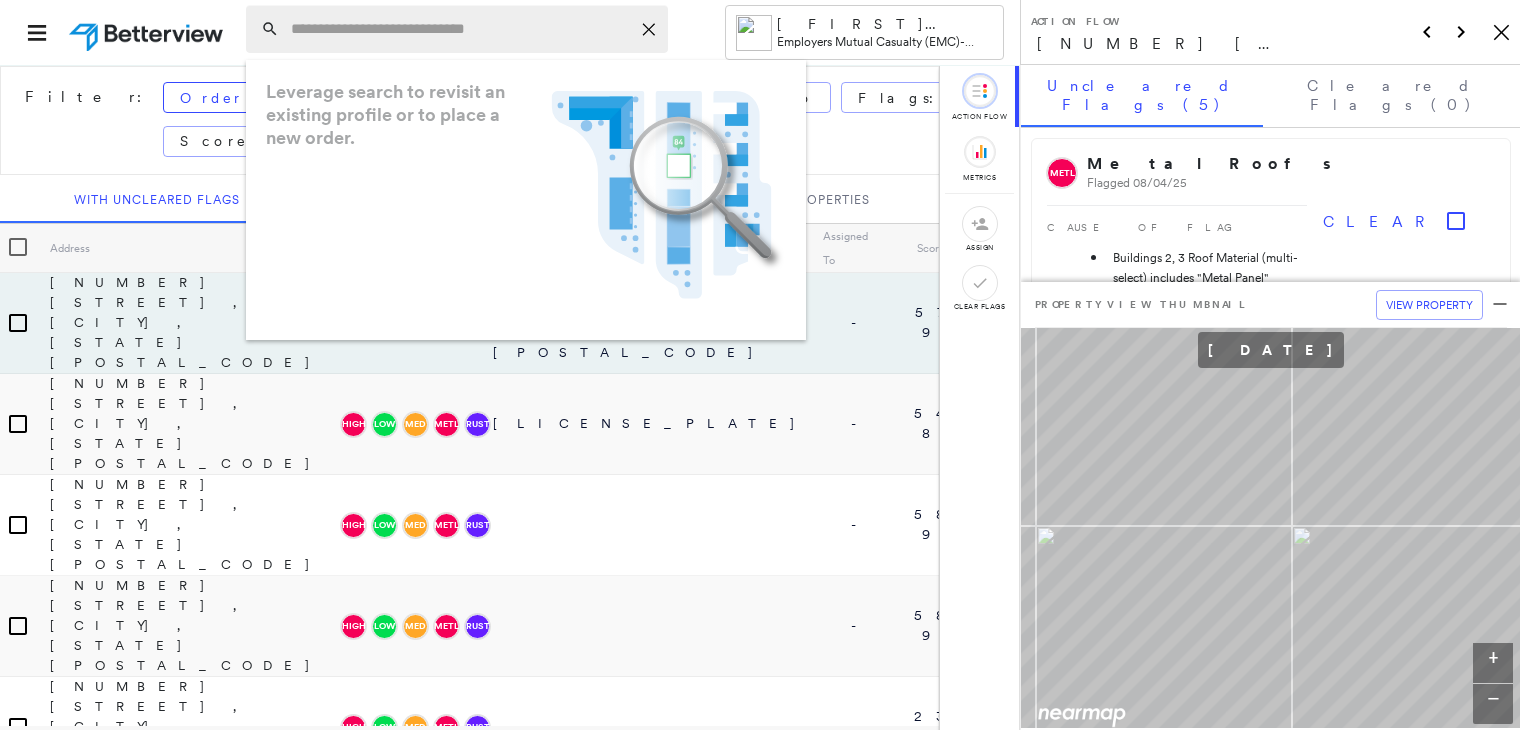 paste on "**********" 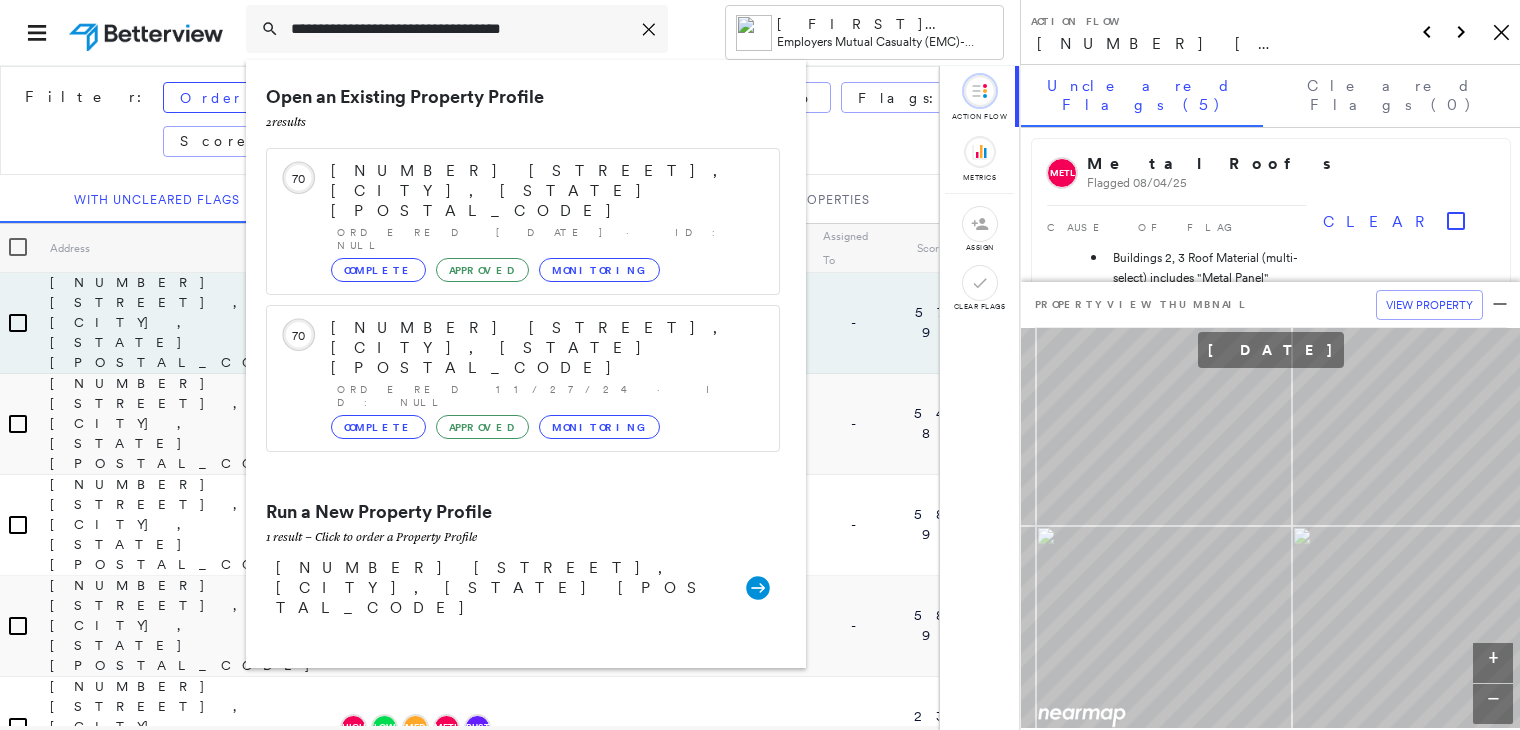 type on "**********" 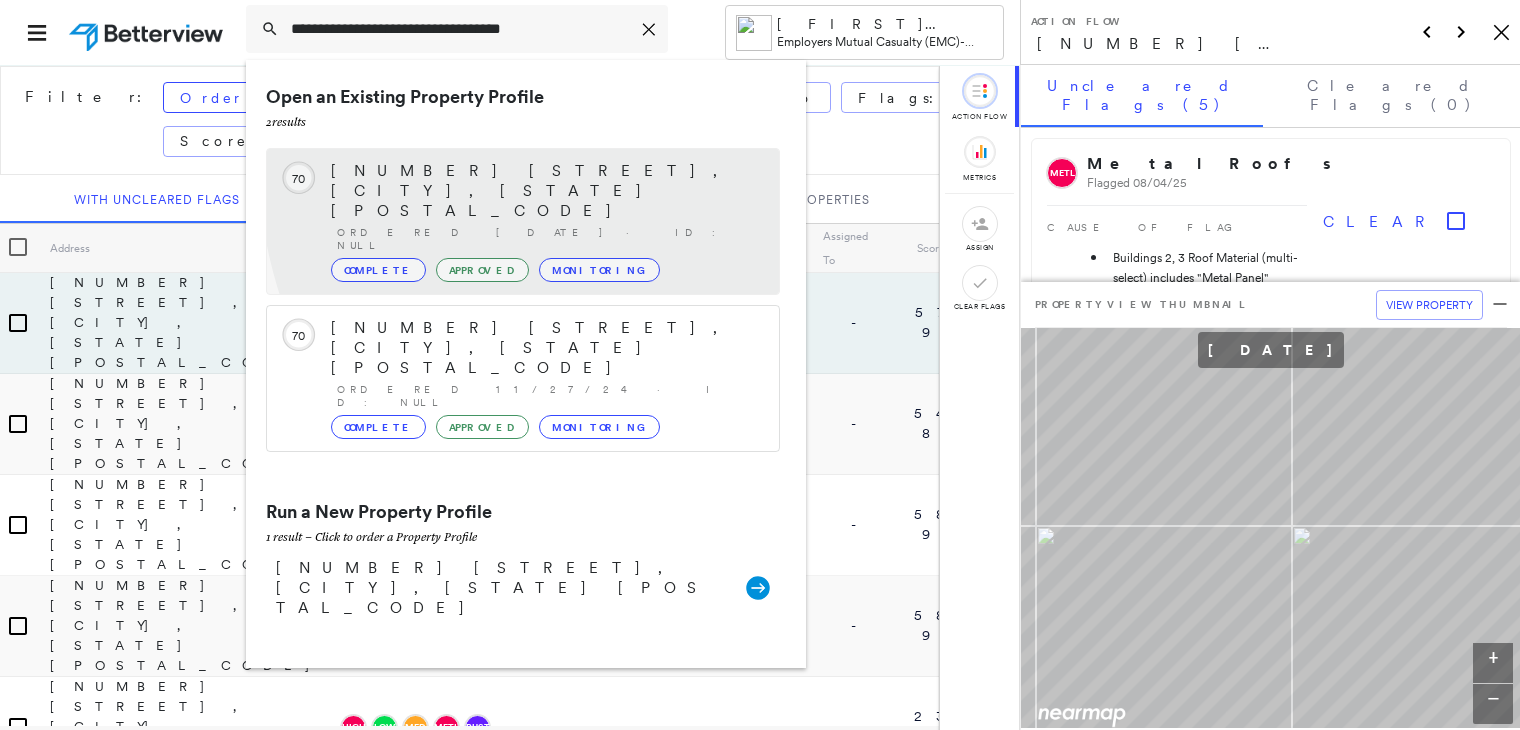 drag, startPoint x: 684, startPoint y: 290, endPoint x: 683, endPoint y: 165, distance: 125.004 